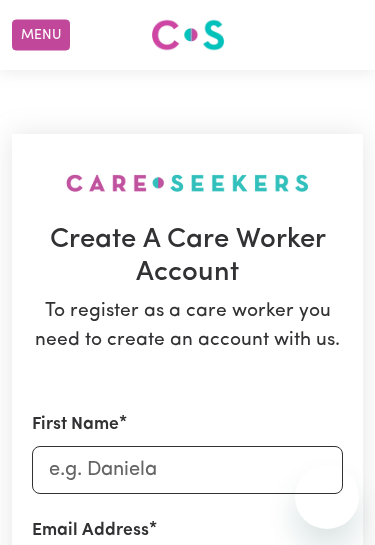 scroll, scrollTop: 0, scrollLeft: 0, axis: both 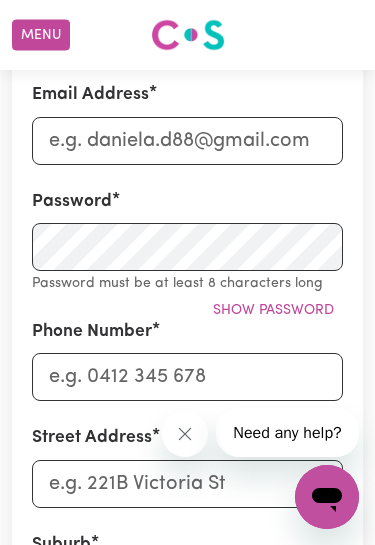 click on "Need any help?" at bounding box center [286, 432] 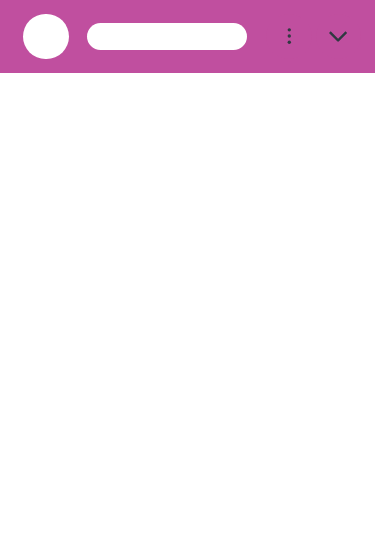 scroll, scrollTop: 0, scrollLeft: 0, axis: both 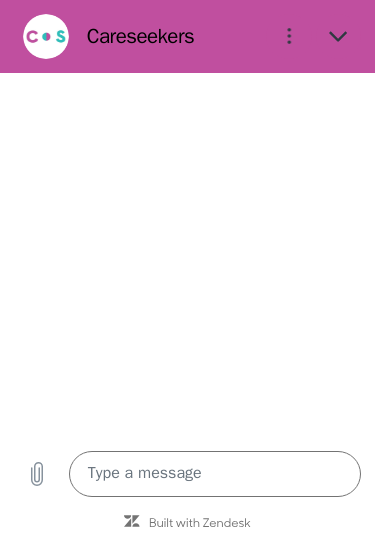 type on "x" 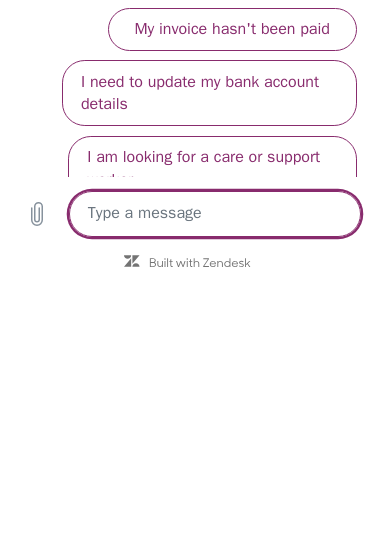 scroll, scrollTop: 160, scrollLeft: 0, axis: vertical 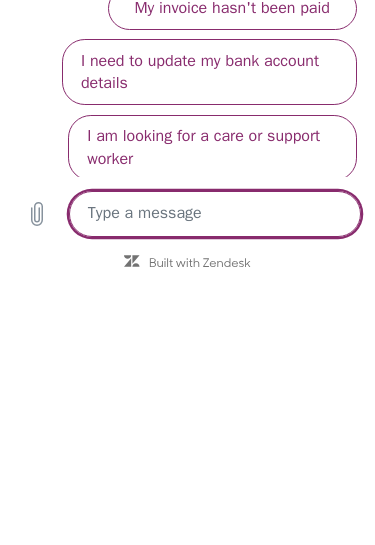 type on "Y" 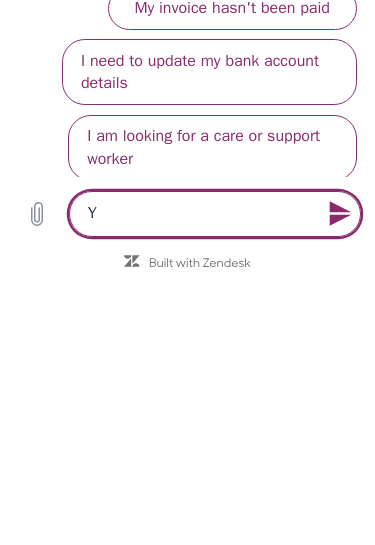 type on "Ye" 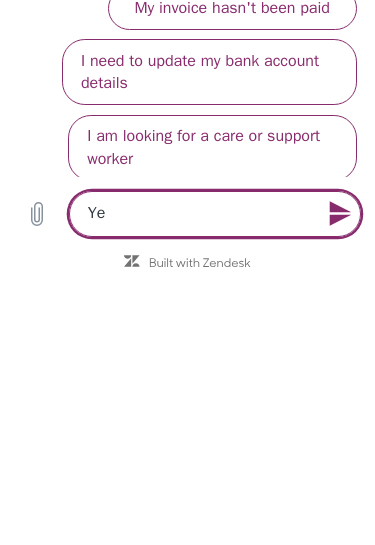 type on "x" 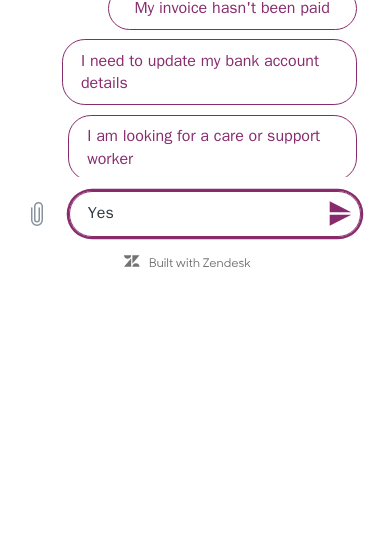 type on "x" 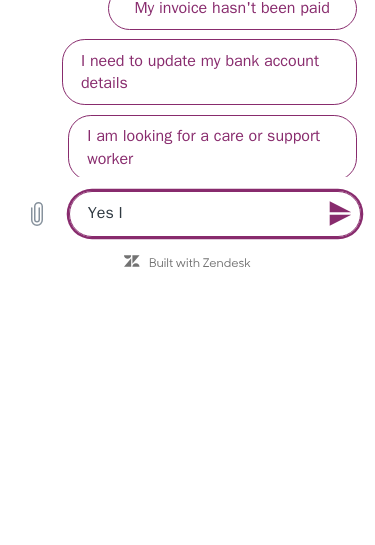 type on "x" 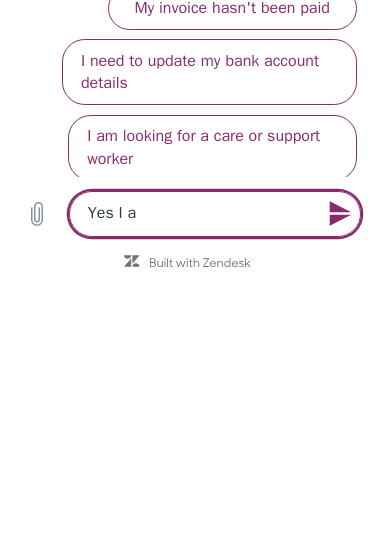 type on "Yes I am" 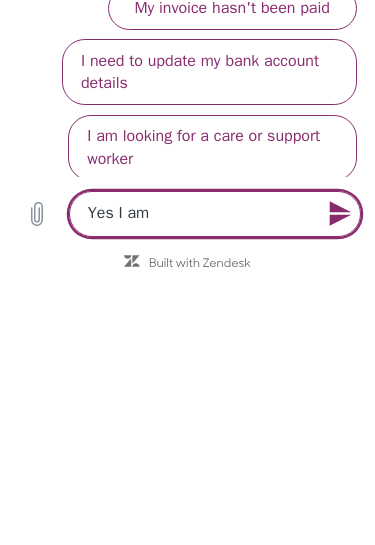 type on "x" 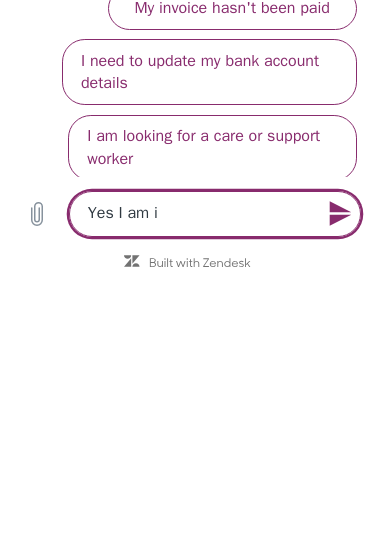 type on "Yes I am in" 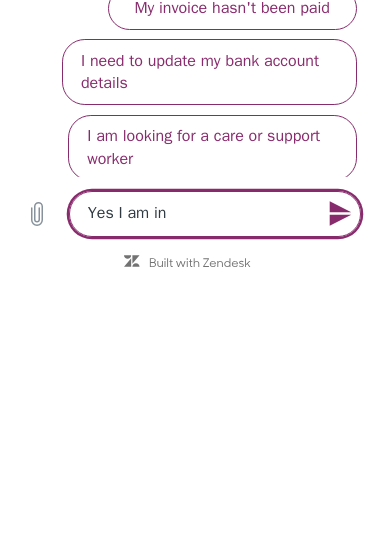 type on "x" 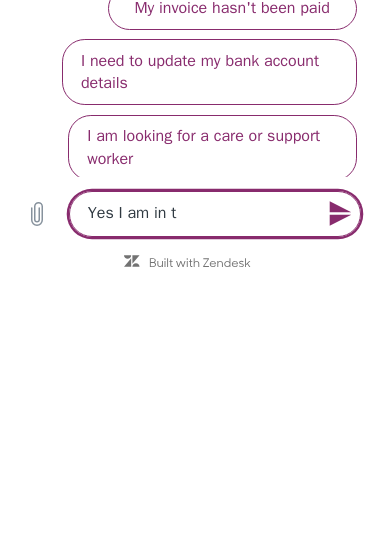 type on "Yes I am in th" 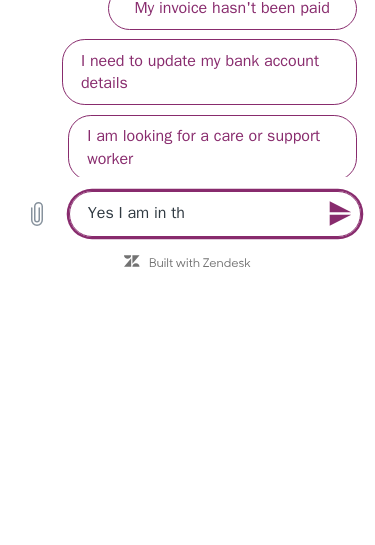 type on "Yes I am in the" 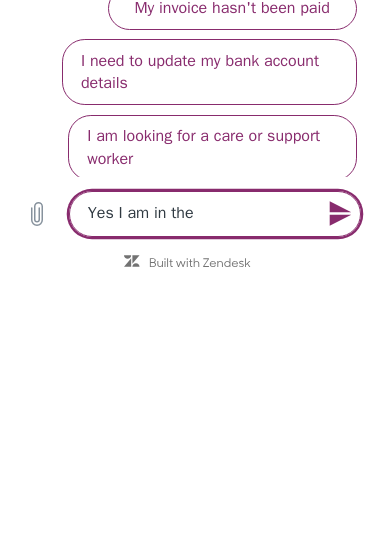 type on "Yes I am in the" 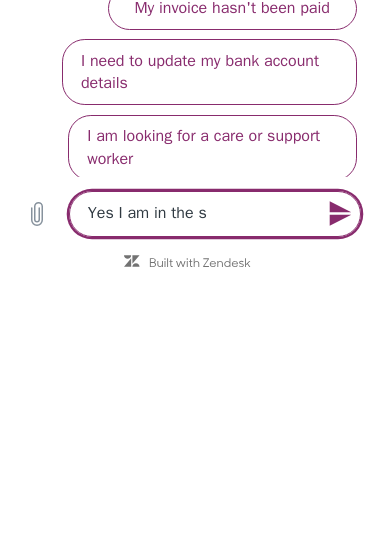 type on "Yes I am in the sy" 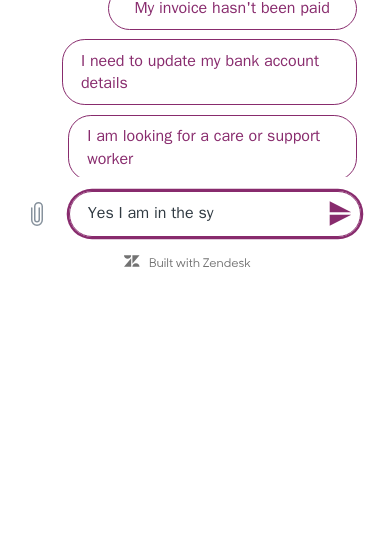 type on "x" 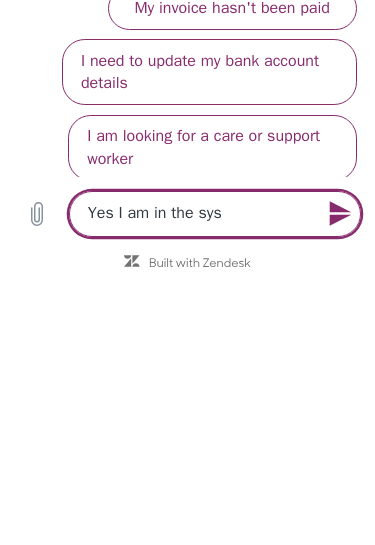 type on "x" 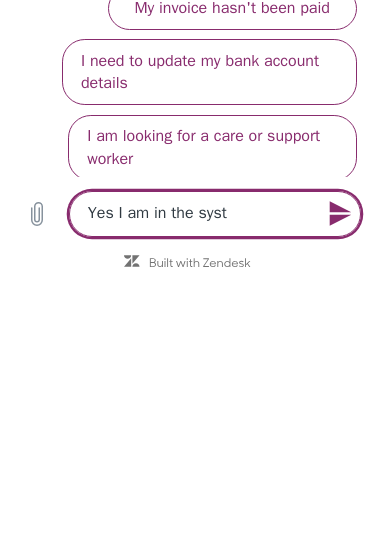 type on "x" 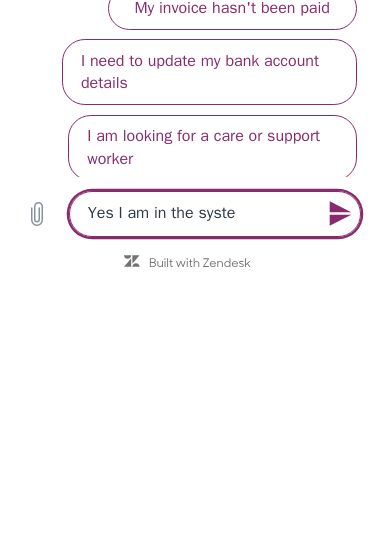 type on "x" 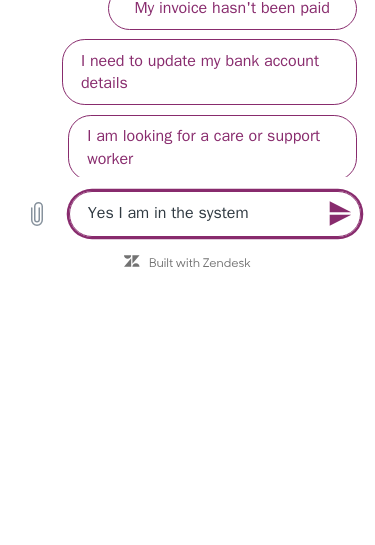 type on "x" 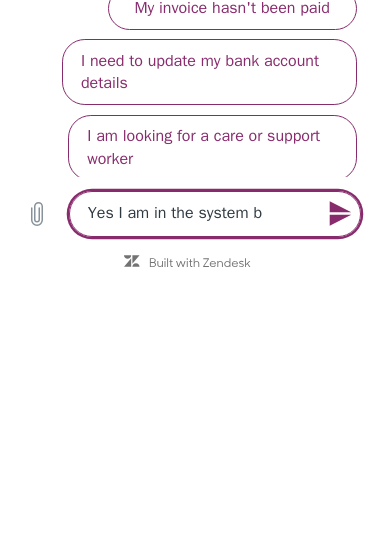 type on "x" 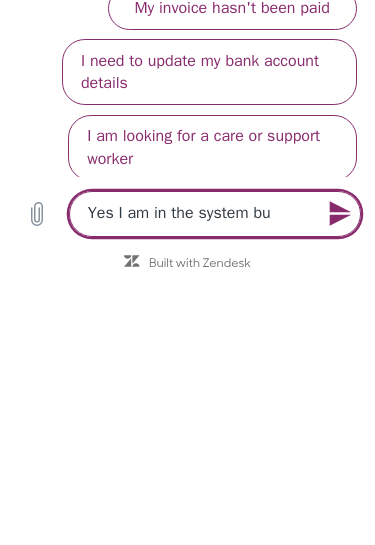 type on "Yes I am in the system but" 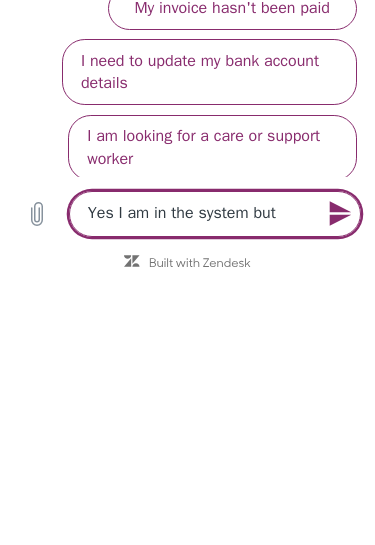 type on "x" 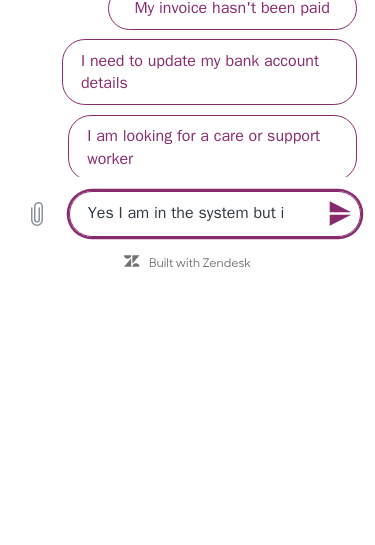 type on "x" 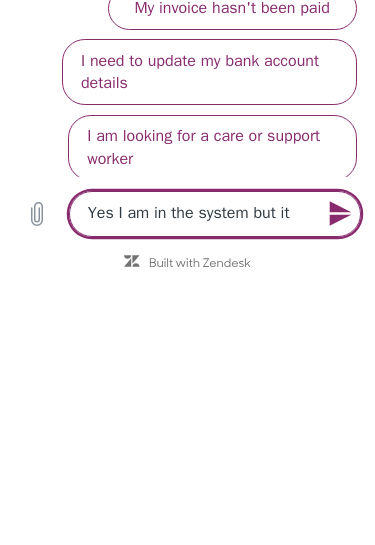 type on "x" 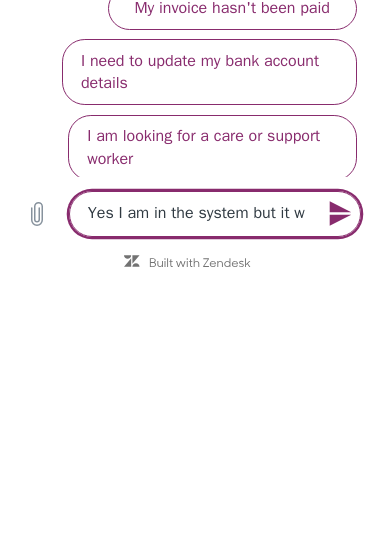 type on "x" 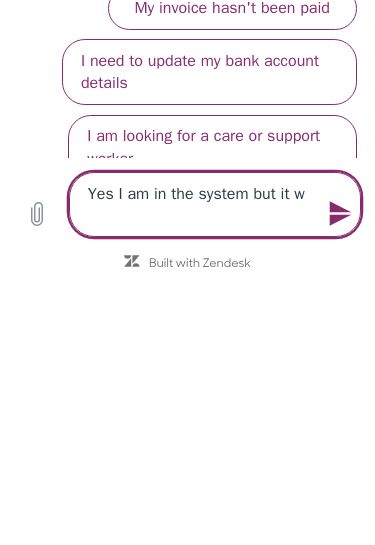 type on "Yes I am in the system but it wo" 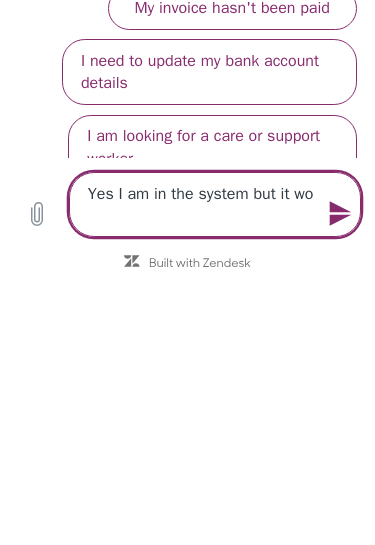 type on "x" 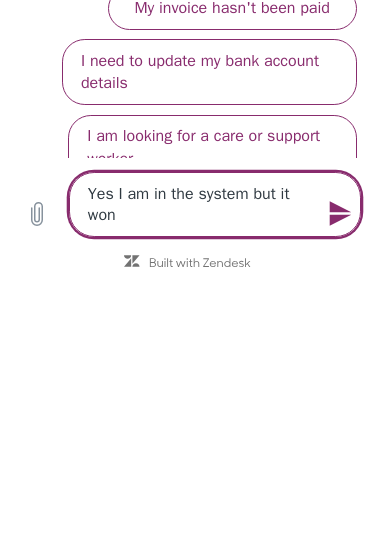 type on "x" 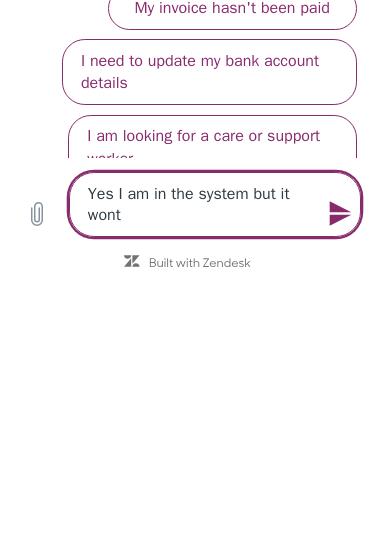 type on "x" 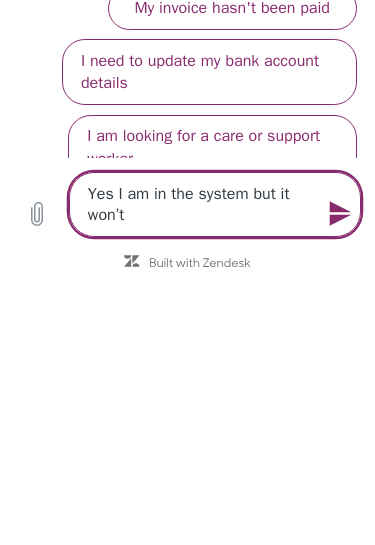 type on "Yes I am in the system but it won’t" 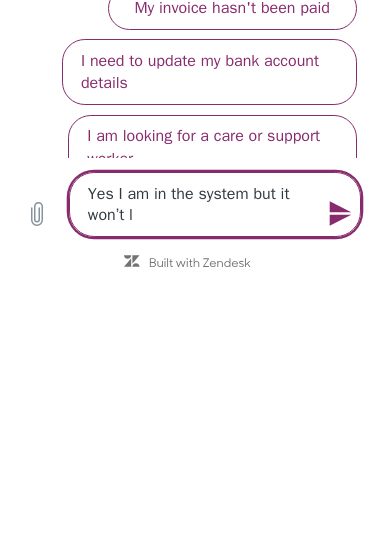 type on "x" 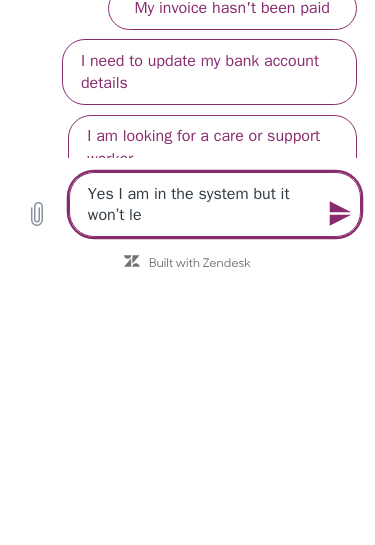 type on "Yes I am in the system but it won’t let" 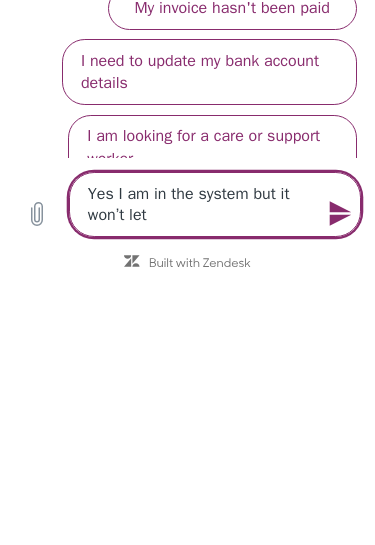 type on "x" 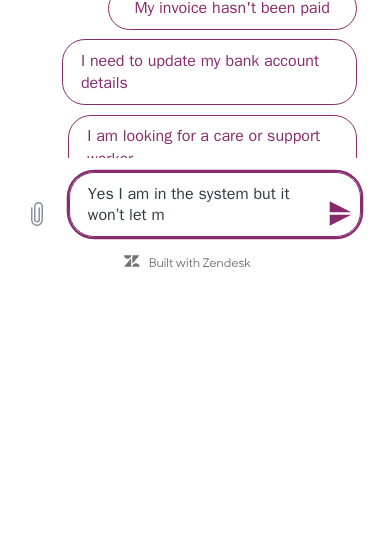 type on "Yes I am in the system but it won’t let me" 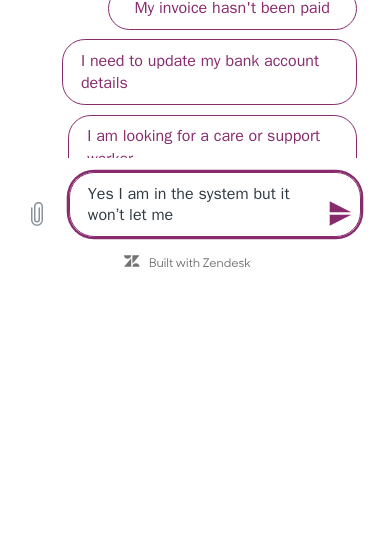 type on "Yes I am in the system but it won’t let me" 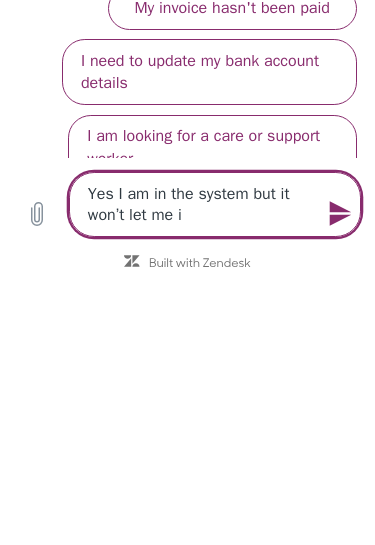 type on "Yes I am in the system but it won’t let me in" 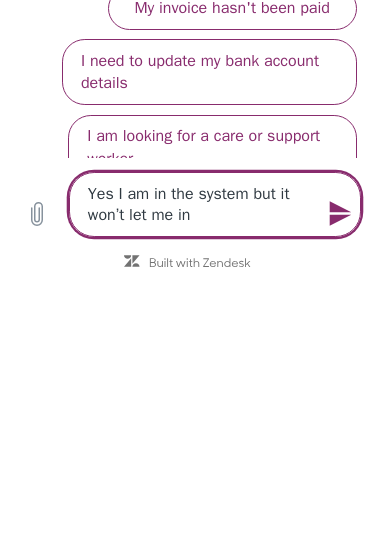 type on "Yes I am in the system but it won’t let me in" 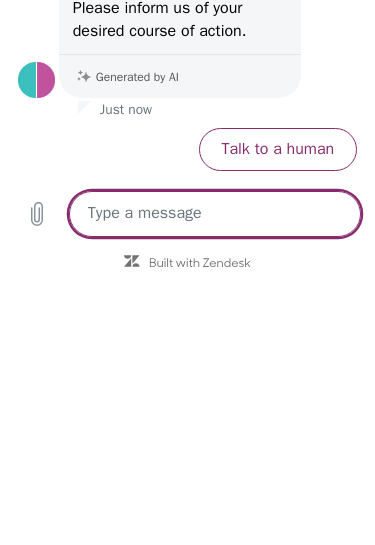 scroll, scrollTop: 173, scrollLeft: 0, axis: vertical 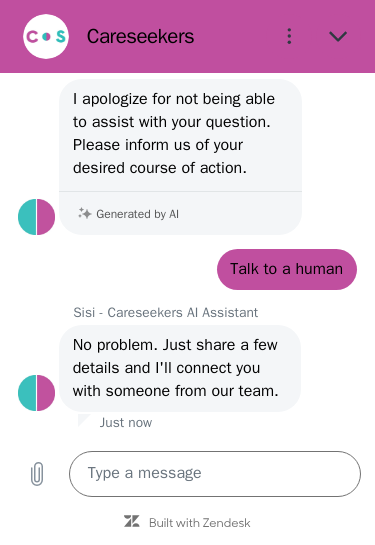 type on "x" 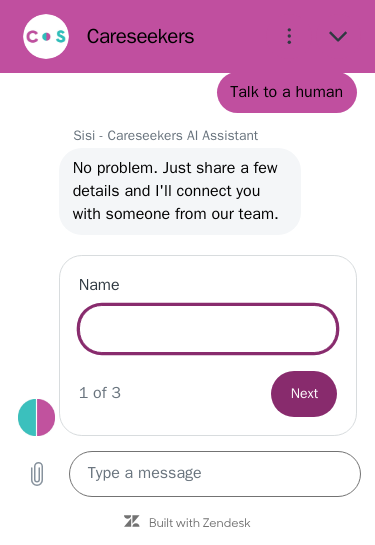 scroll, scrollTop: 490, scrollLeft: 0, axis: vertical 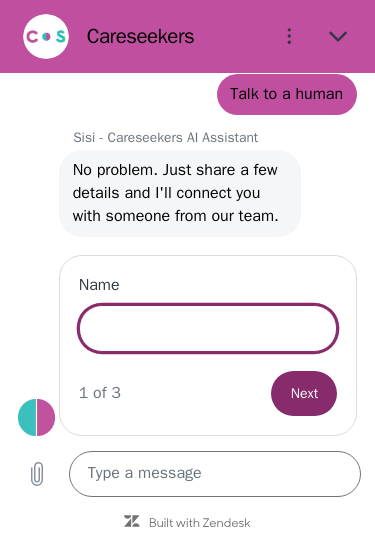 click on "Name" at bounding box center [208, 329] 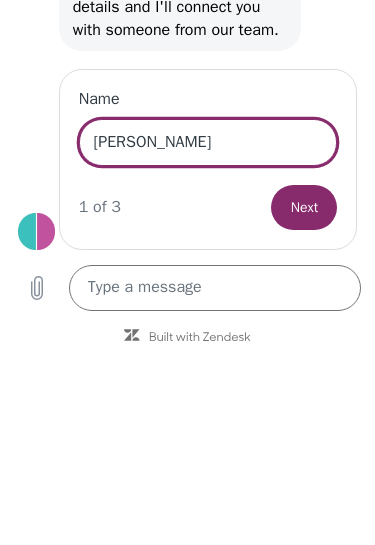 type on "[PERSON_NAME]" 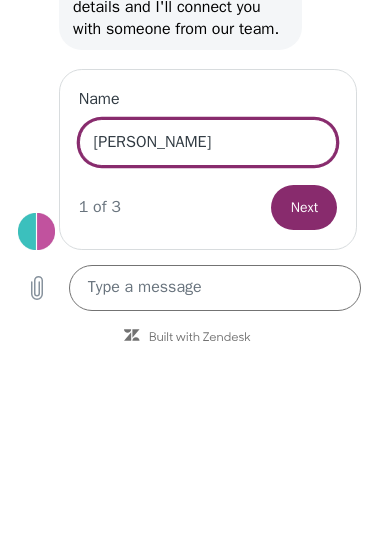 type on "x" 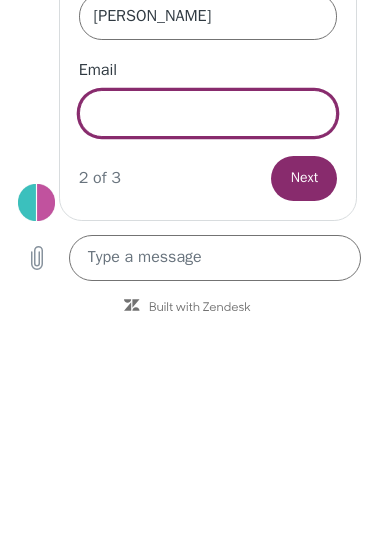 scroll, scrollTop: 585, scrollLeft: 0, axis: vertical 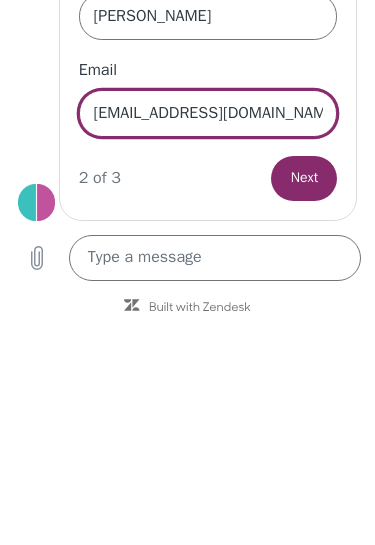 type on "[EMAIL_ADDRESS][DOMAIN_NAME]" 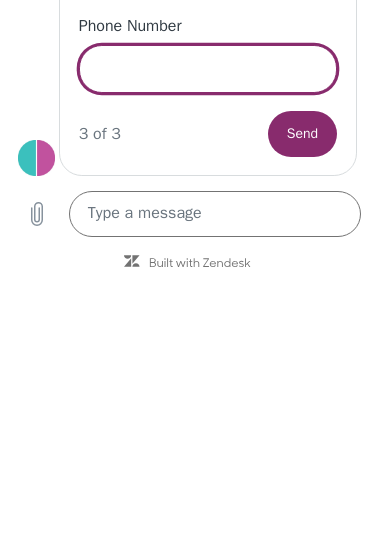 scroll, scrollTop: 681, scrollLeft: 0, axis: vertical 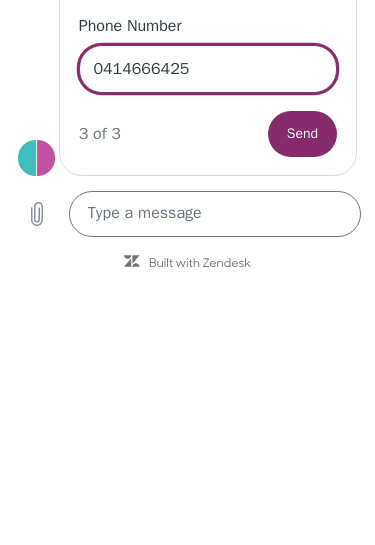 type on "0414666425" 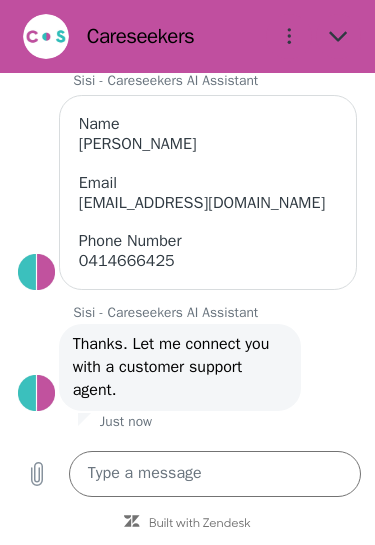 scroll, scrollTop: 665, scrollLeft: 0, axis: vertical 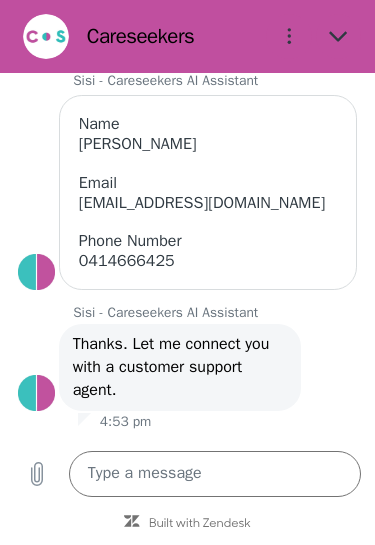 type on "x" 